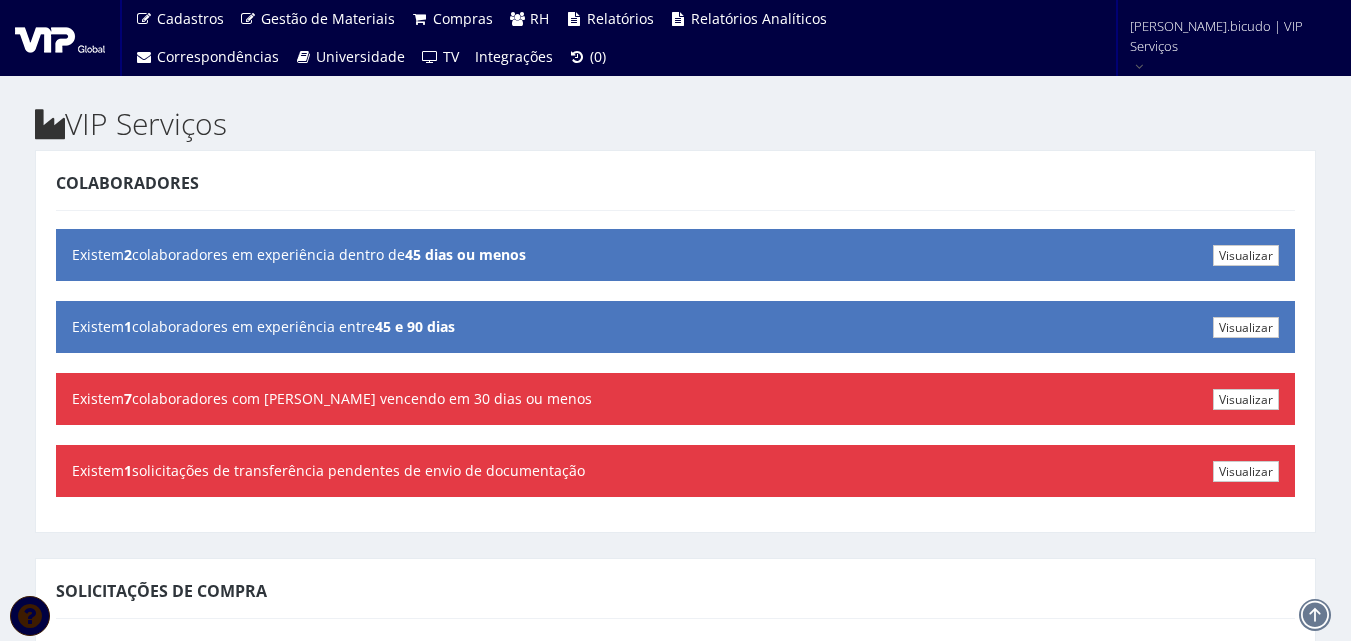 scroll, scrollTop: 0, scrollLeft: 0, axis: both 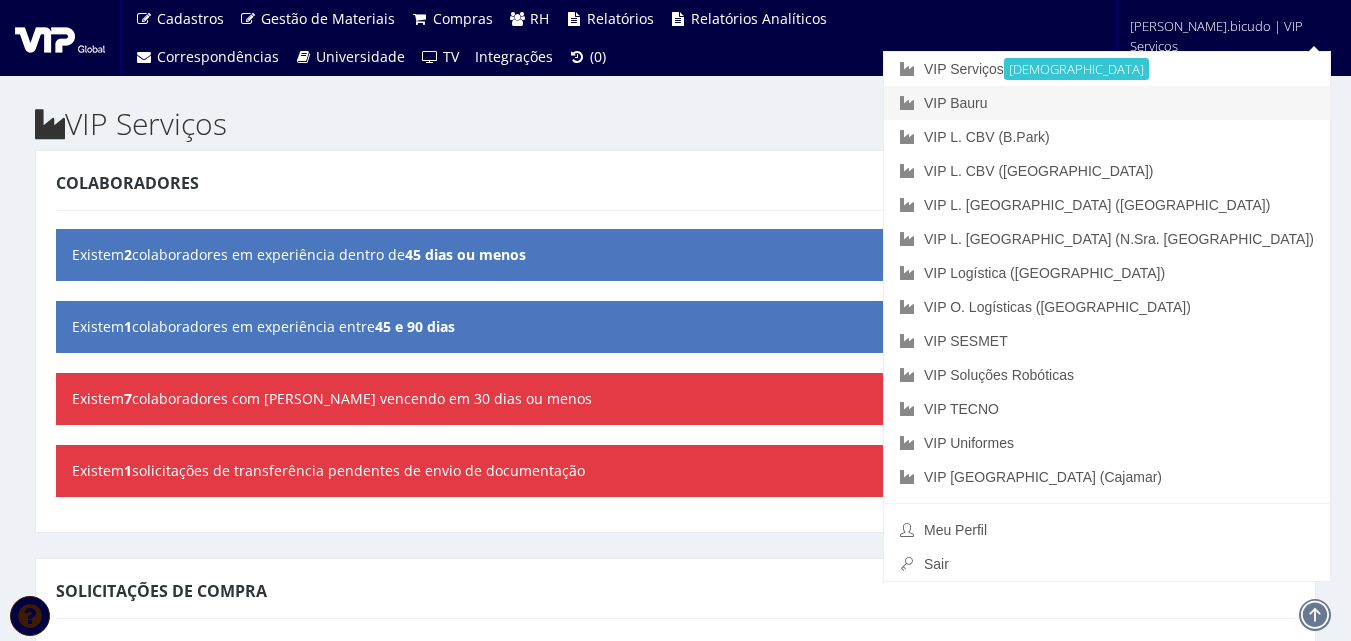 click on "VIP Bauru" at bounding box center (1107, 103) 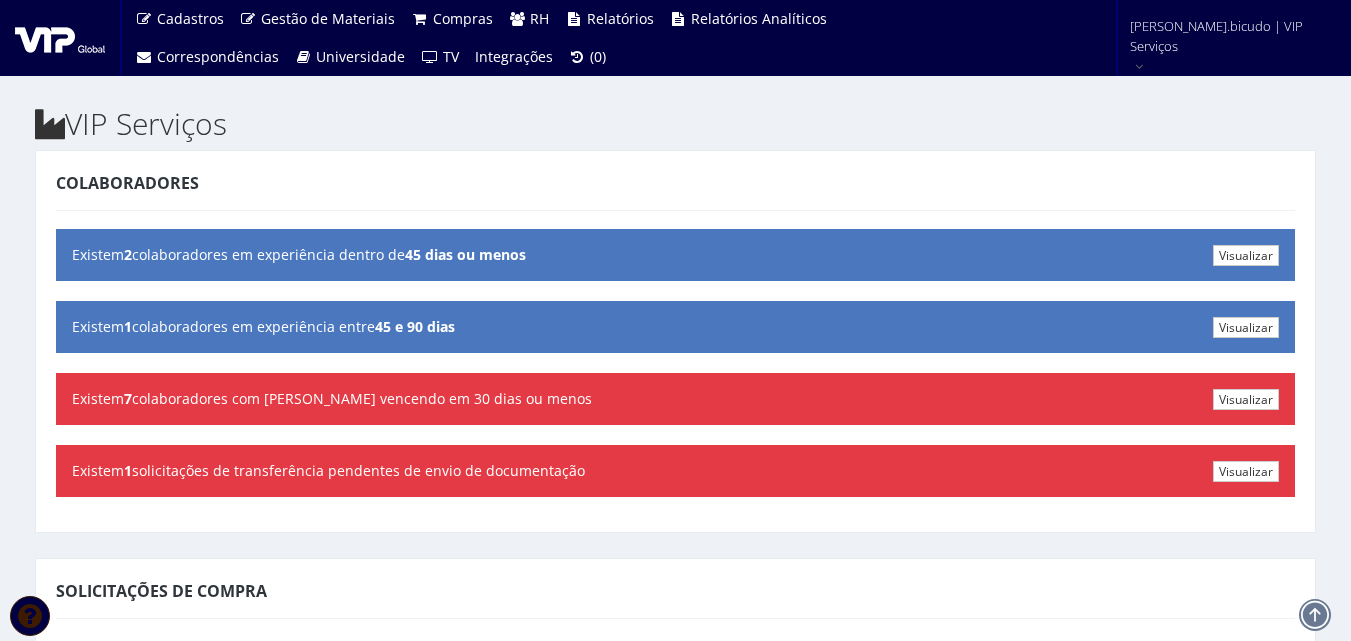 scroll, scrollTop: 0, scrollLeft: 0, axis: both 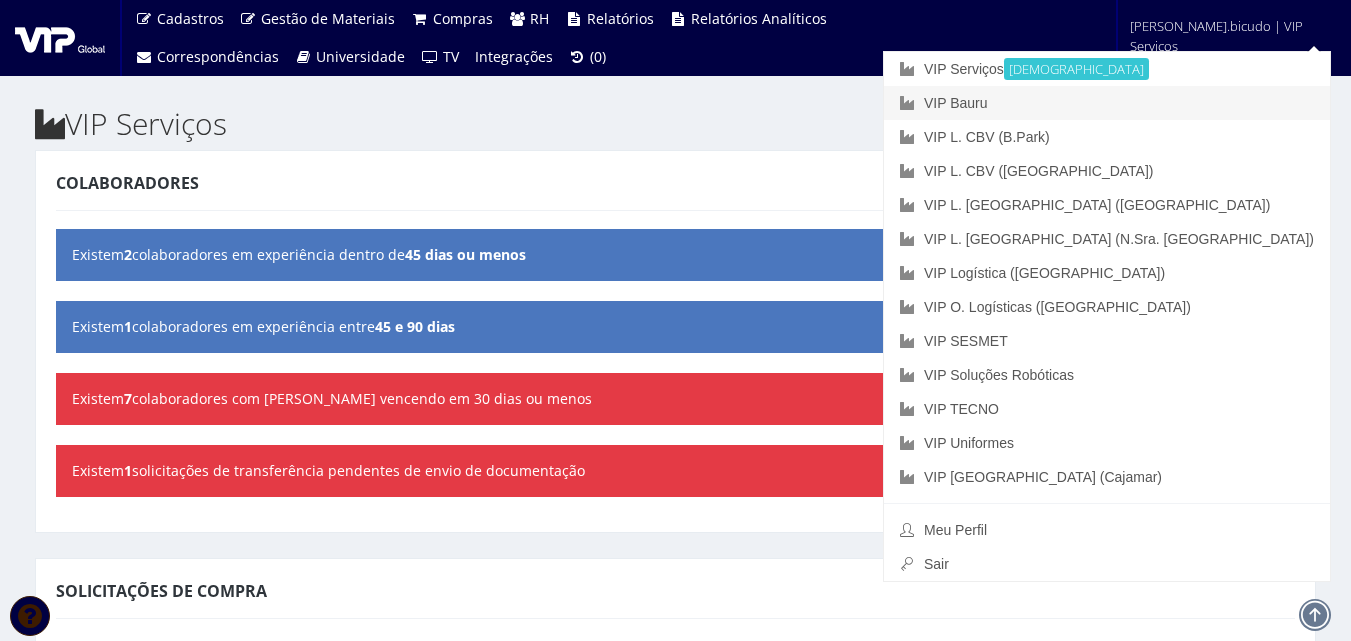 click on "VIP Bauru" at bounding box center [1107, 103] 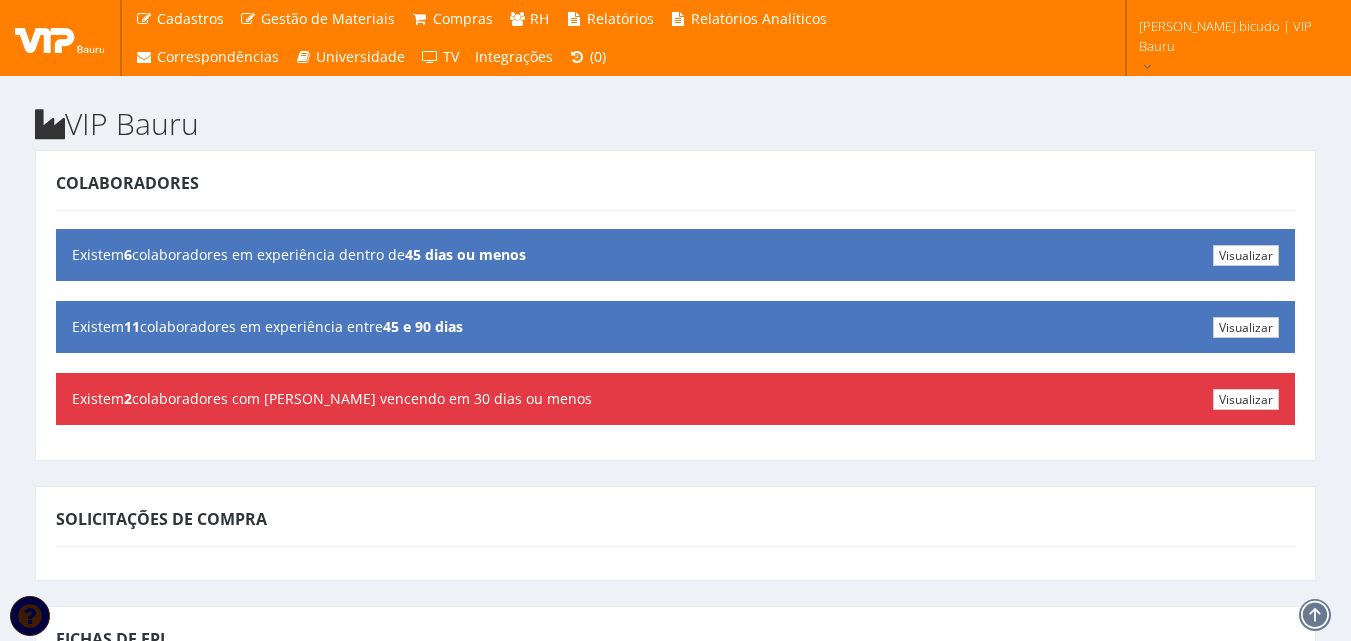 scroll, scrollTop: 0, scrollLeft: 0, axis: both 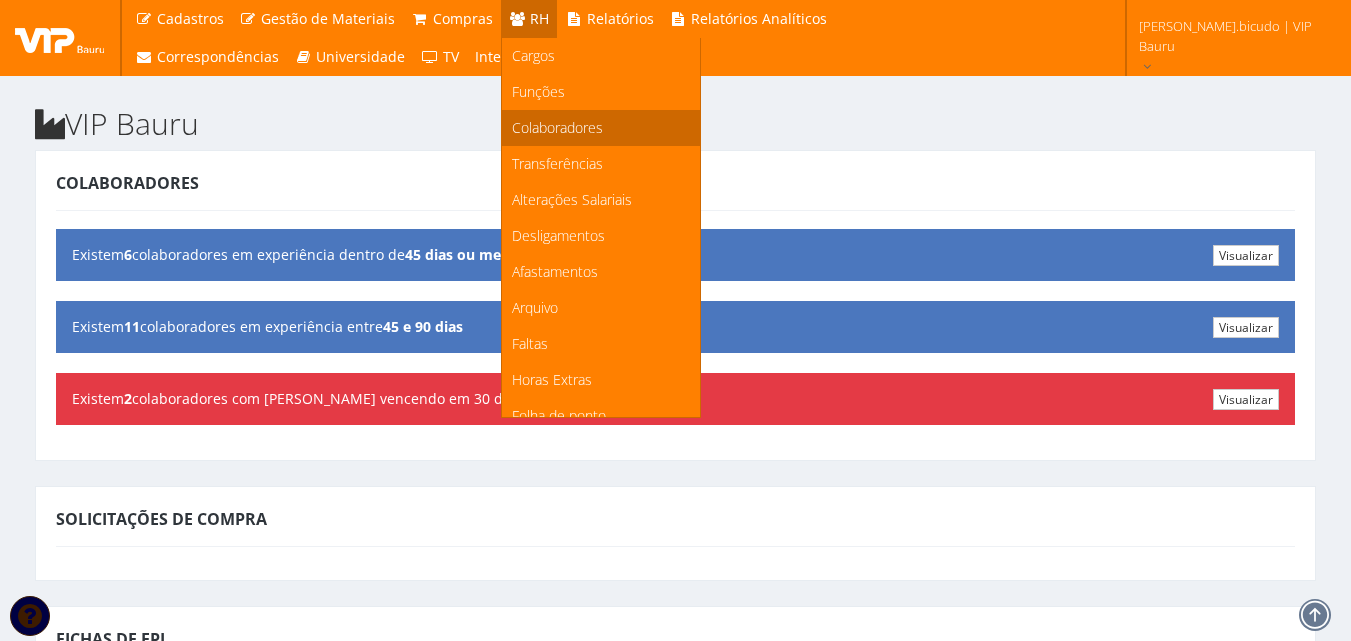 click on "Colaboradores" at bounding box center (601, 128) 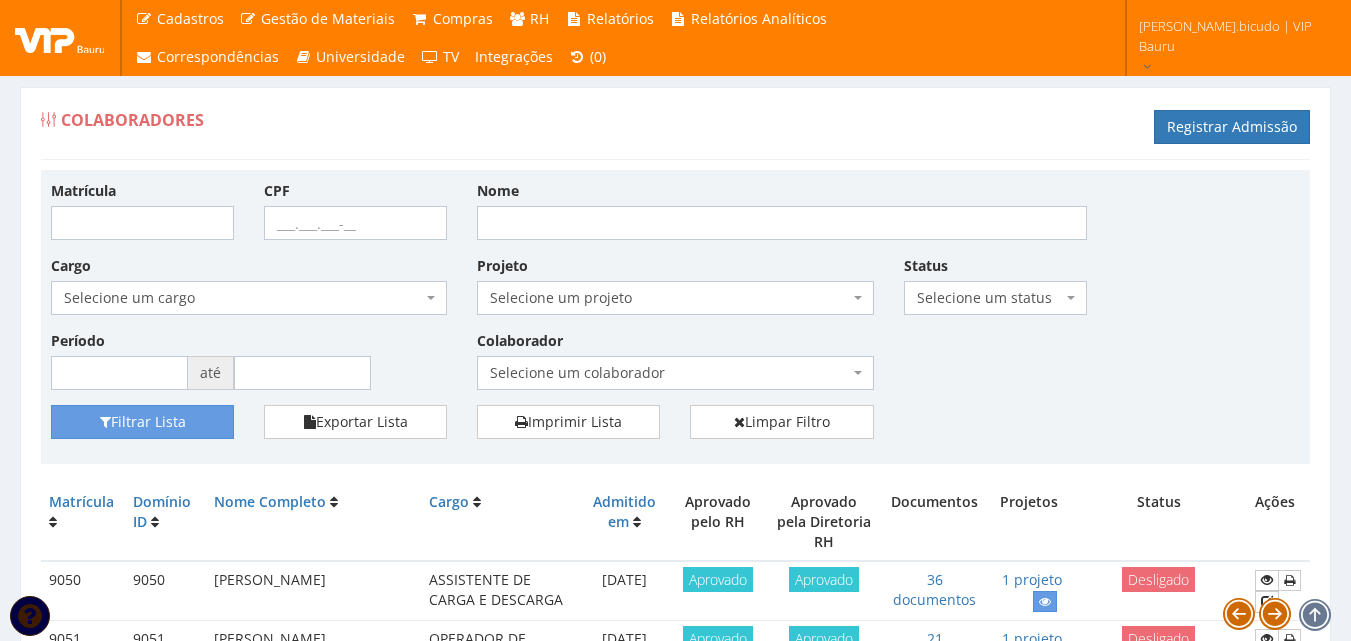 scroll, scrollTop: 0, scrollLeft: 0, axis: both 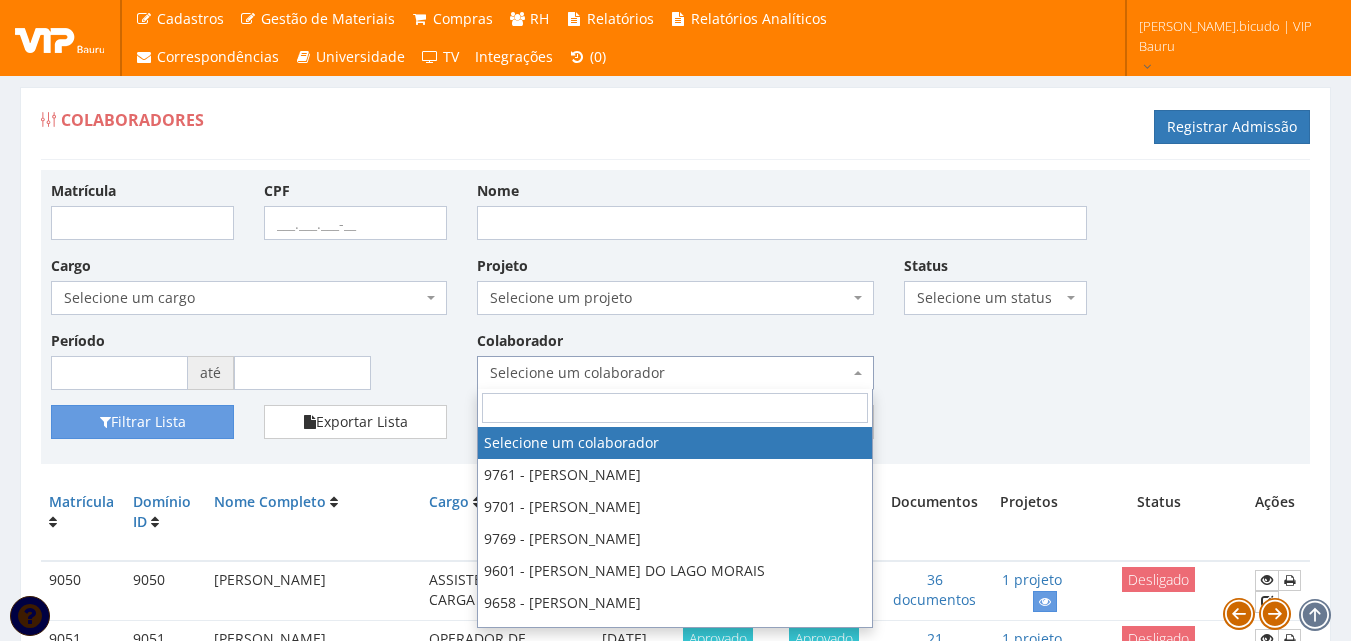 click on "Selecione um colaborador" at bounding box center [675, 373] 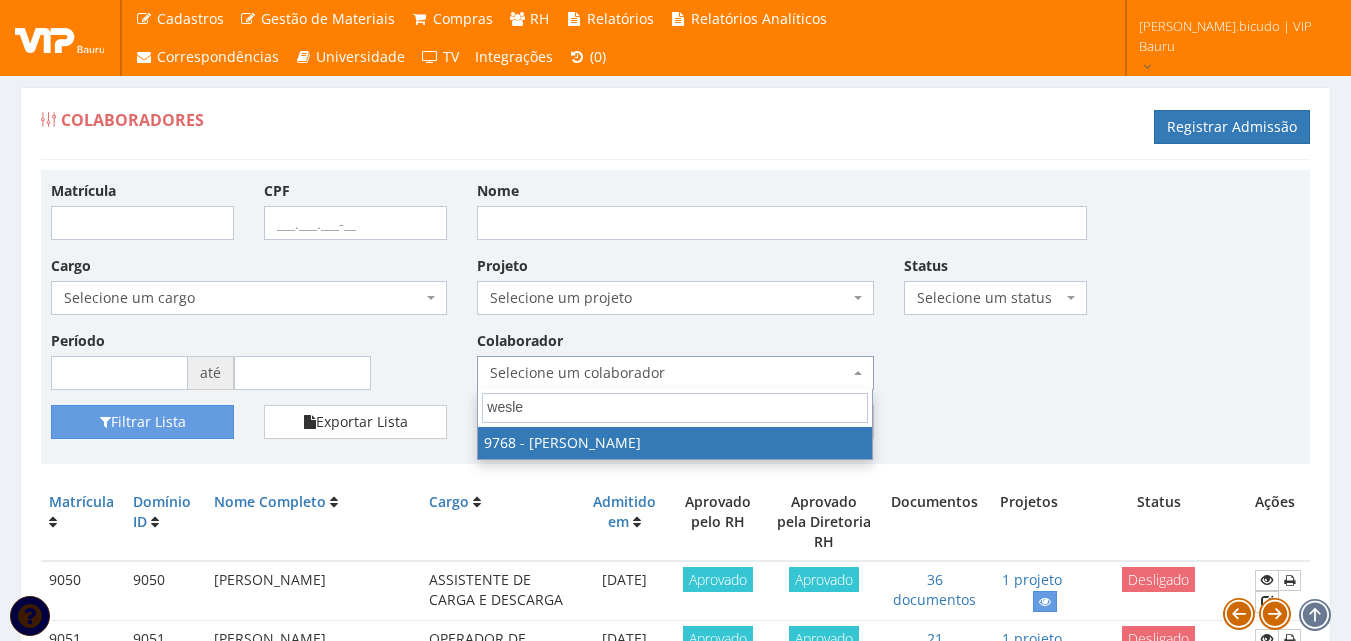 type on "wesley" 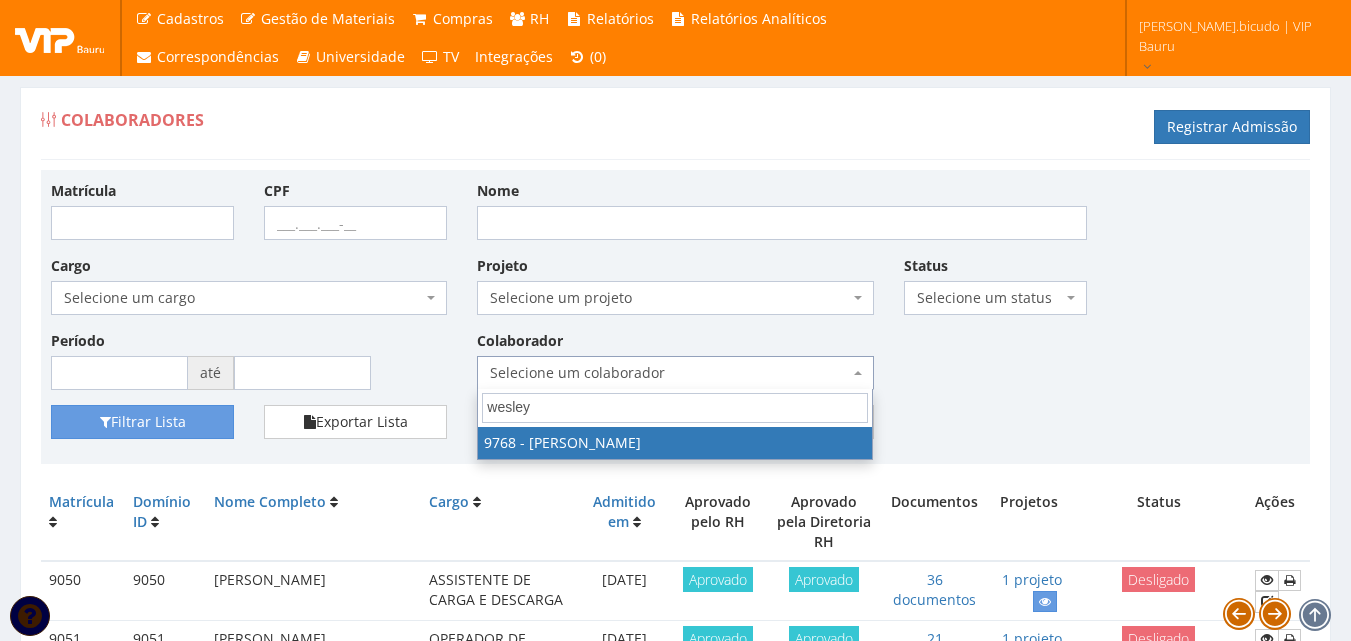select on "4065" 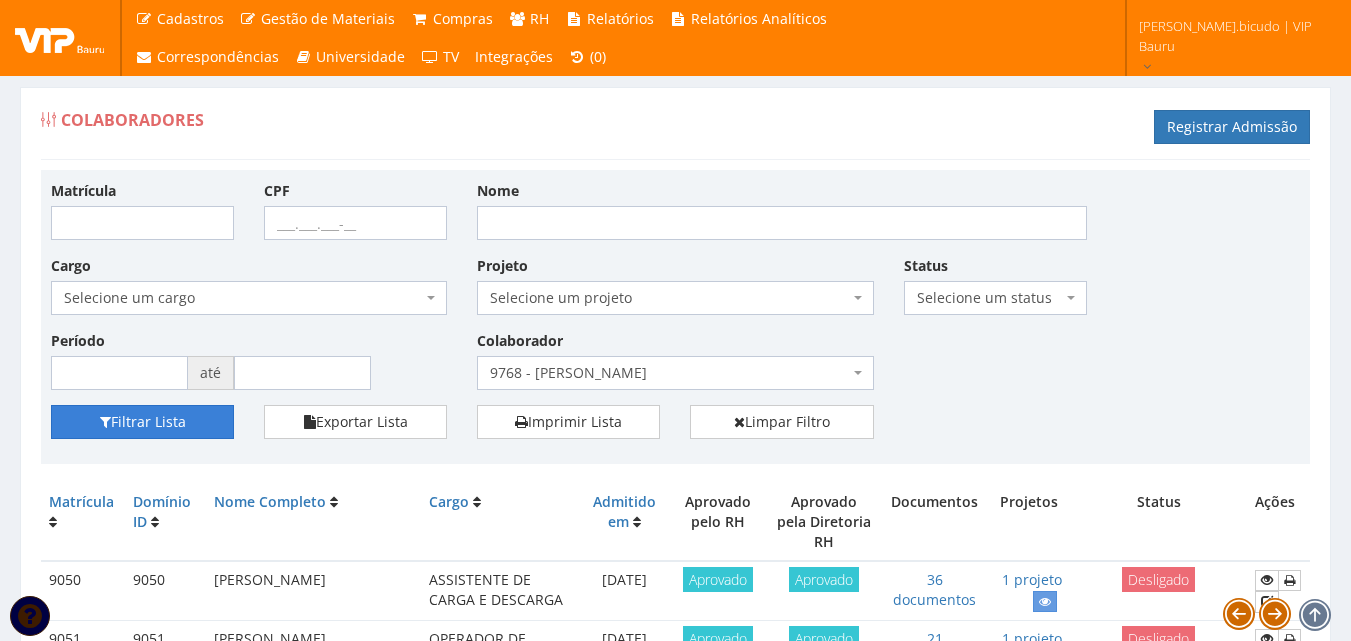 click on "Filtrar Lista" at bounding box center [142, 422] 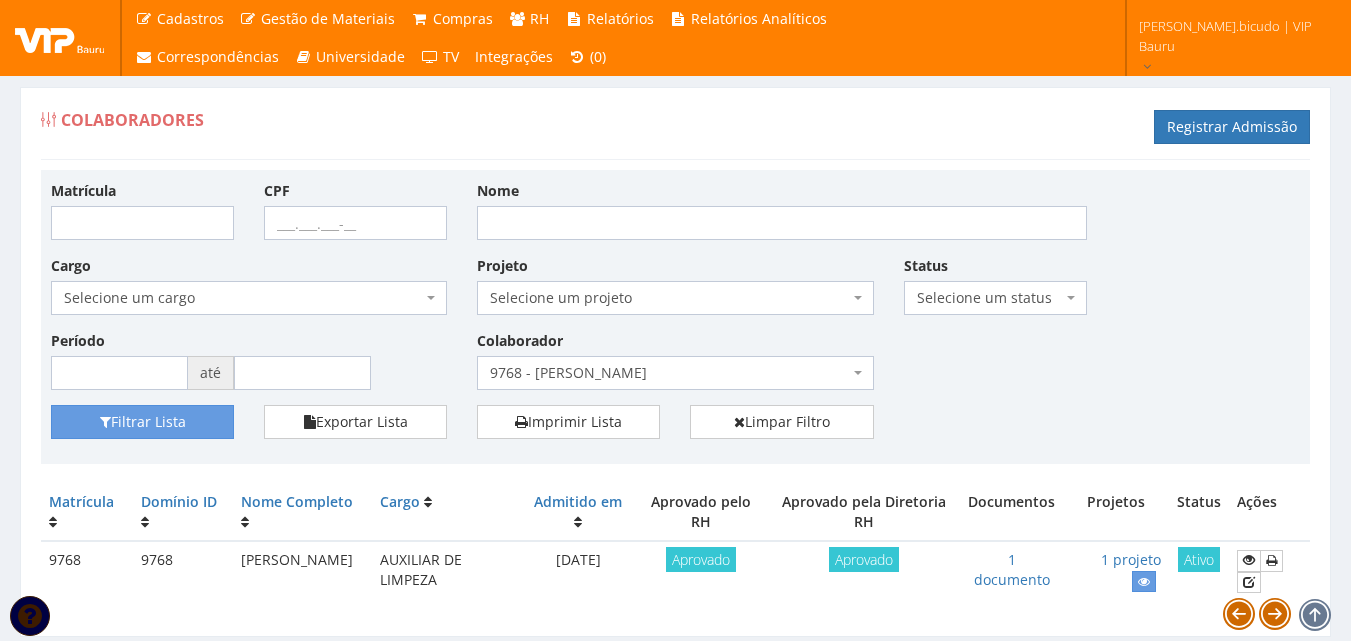 scroll, scrollTop: 0, scrollLeft: 0, axis: both 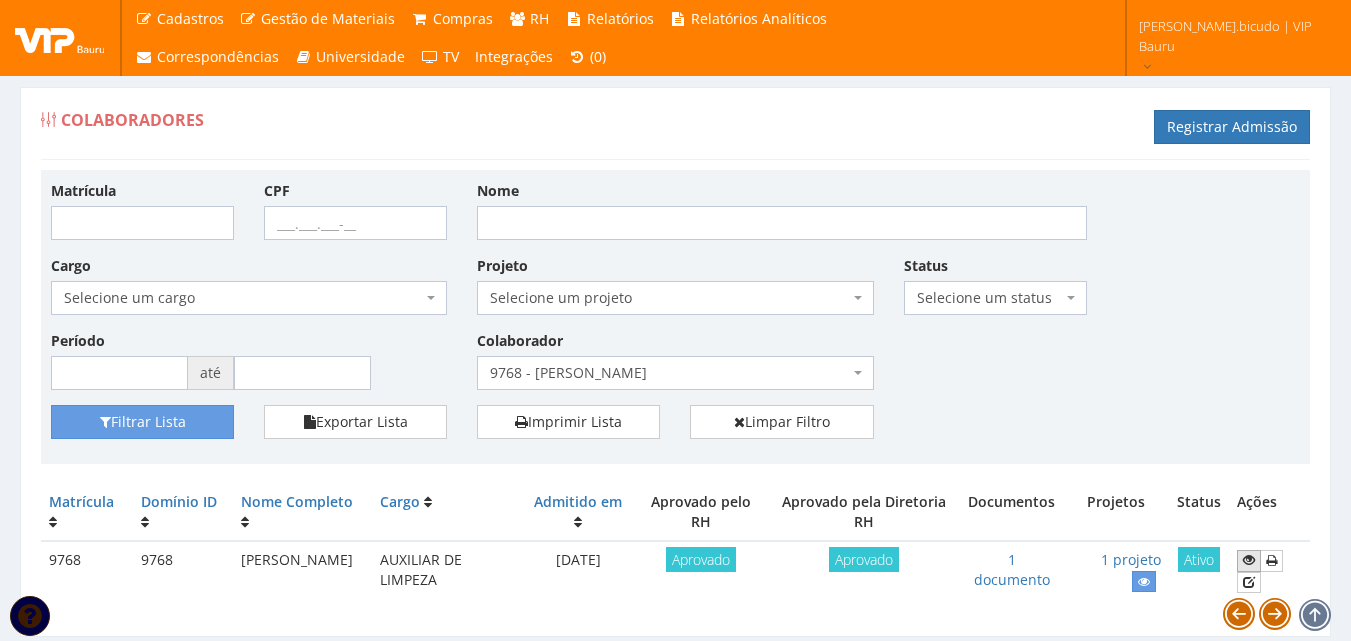 click at bounding box center [1249, 560] 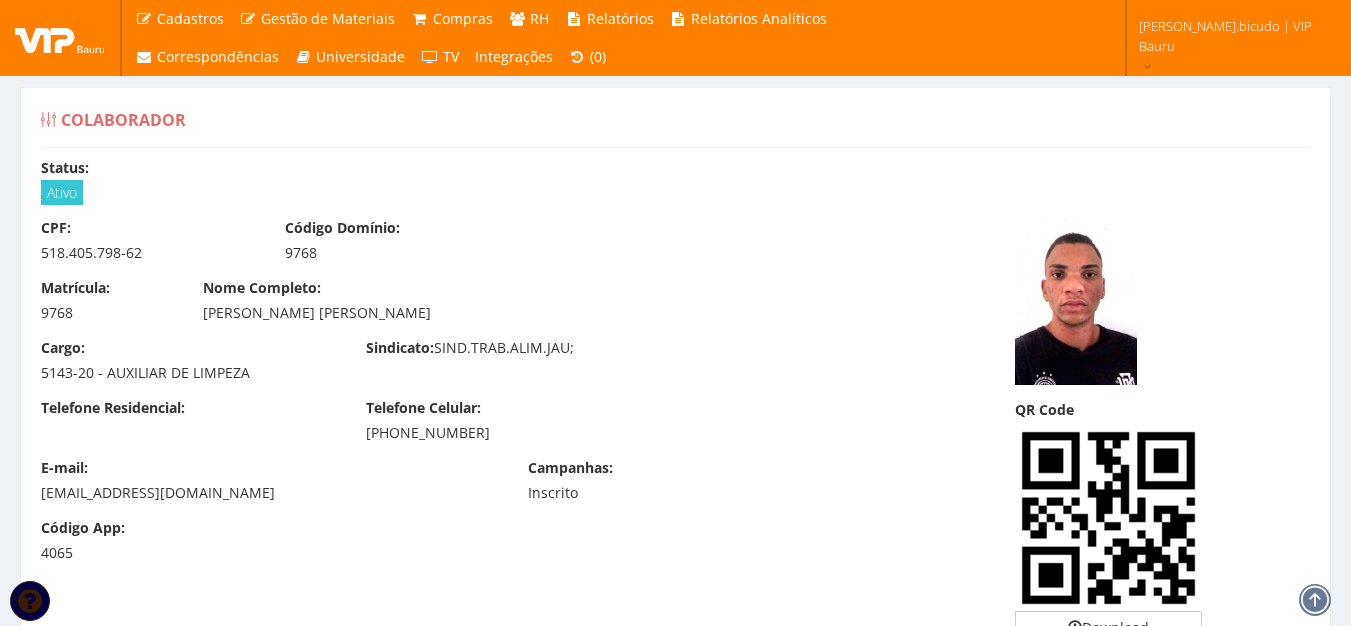 scroll, scrollTop: 0, scrollLeft: 0, axis: both 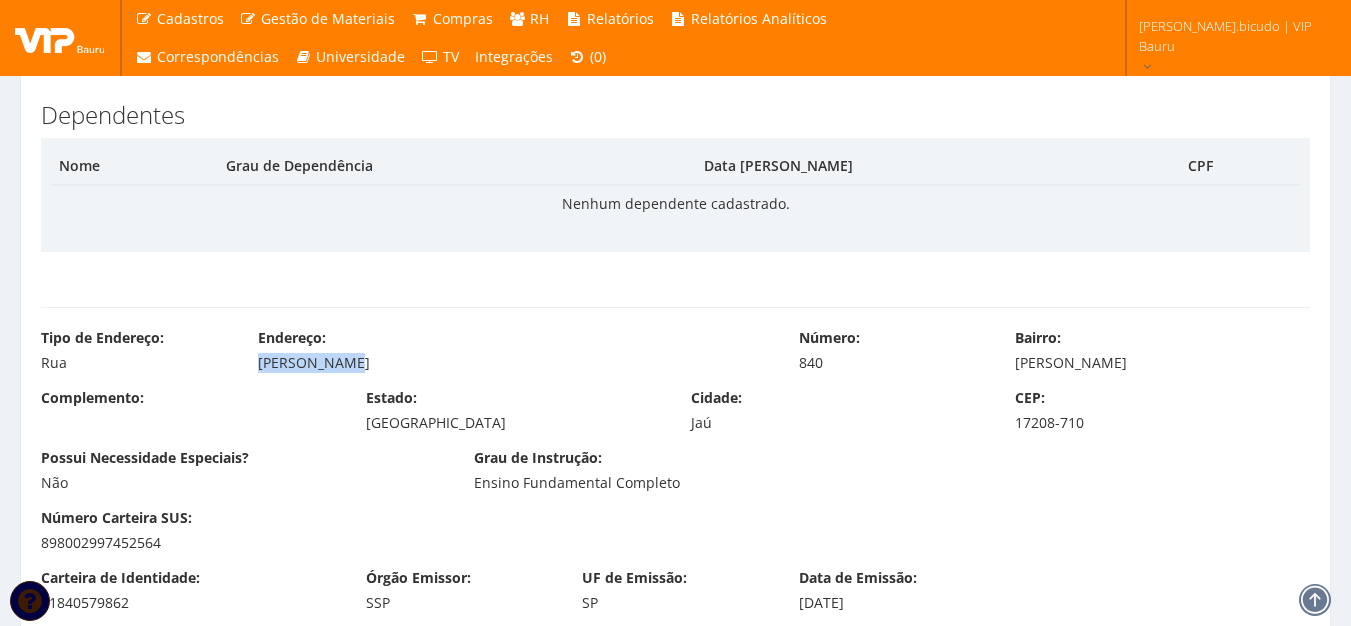 drag, startPoint x: 255, startPoint y: 366, endPoint x: 336, endPoint y: 364, distance: 81.02469 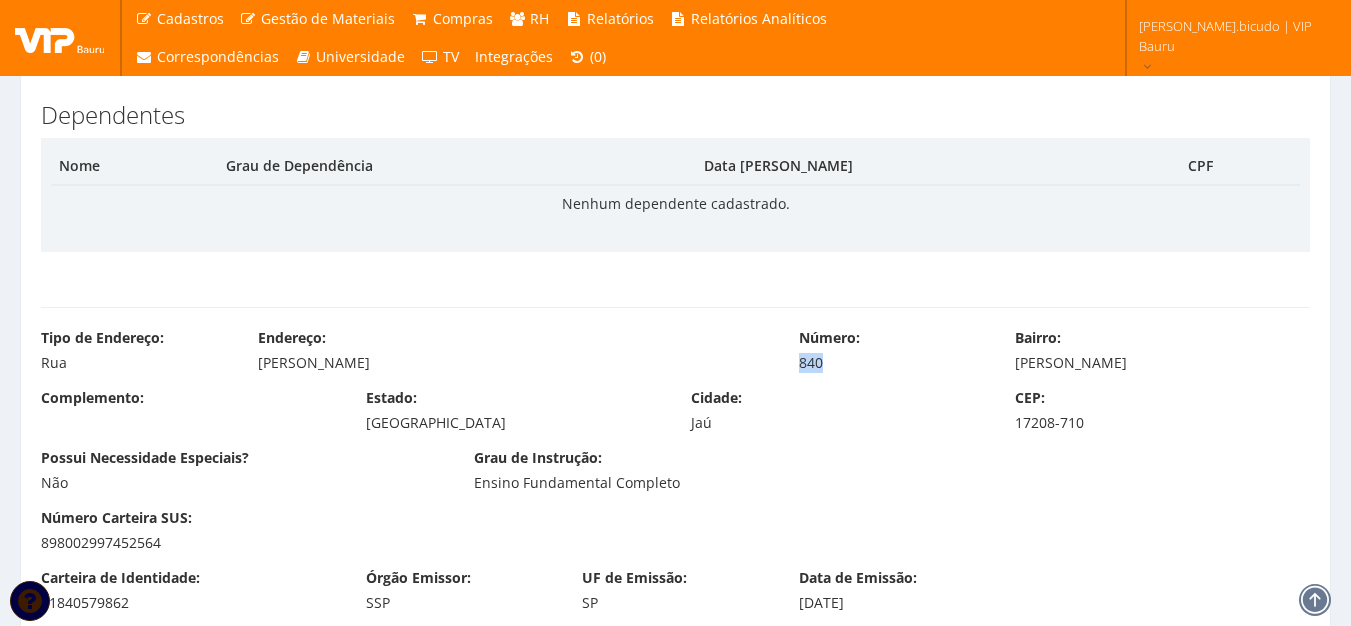 drag, startPoint x: 786, startPoint y: 360, endPoint x: 98, endPoint y: 393, distance: 688.79095 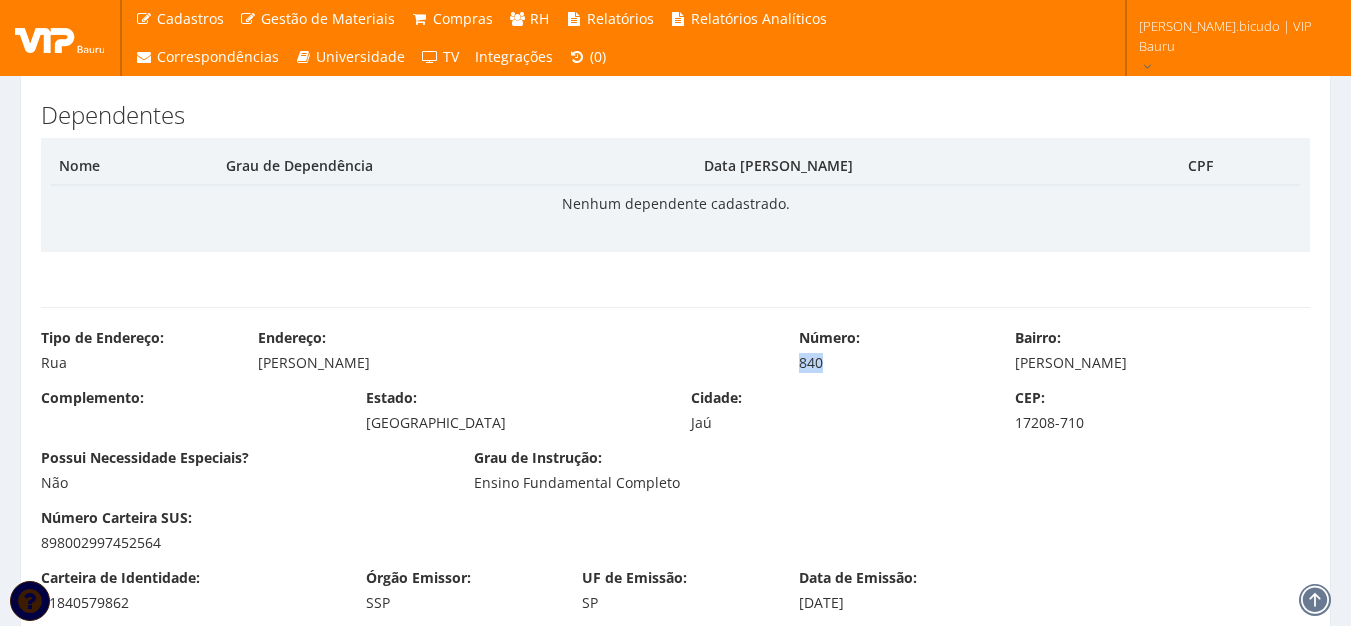 drag, startPoint x: 1010, startPoint y: 367, endPoint x: 1151, endPoint y: 357, distance: 141.35417 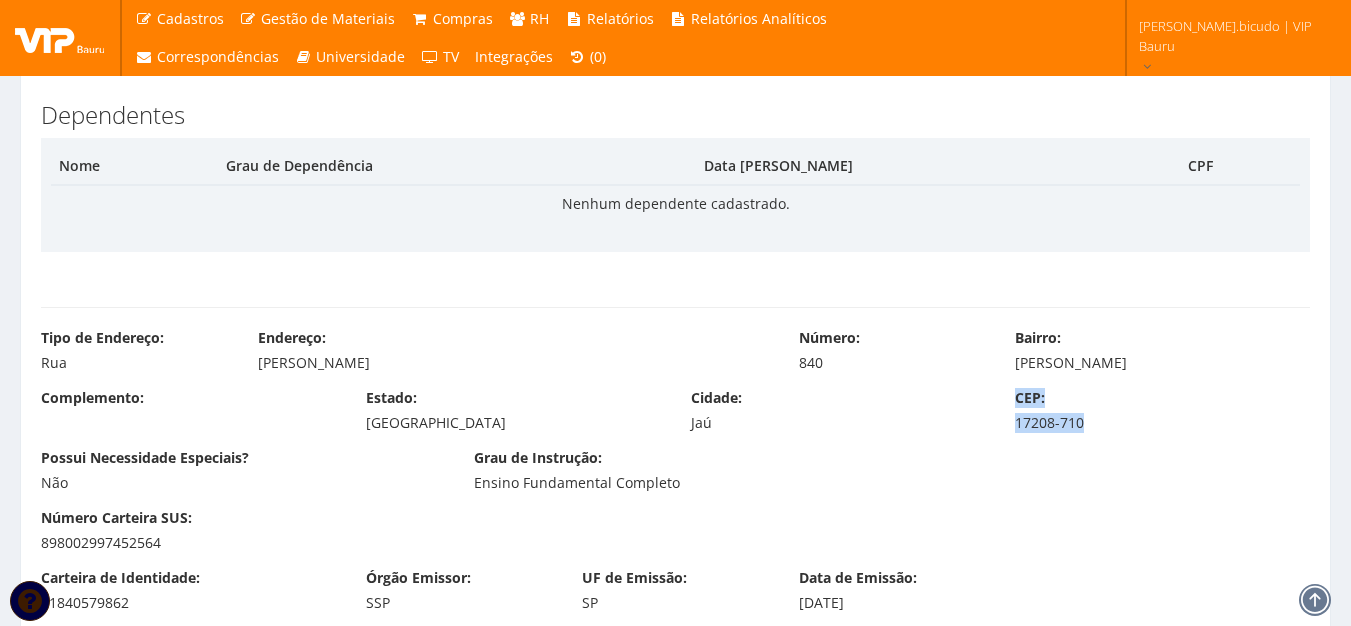 drag, startPoint x: 996, startPoint y: 426, endPoint x: 1161, endPoint y: 427, distance: 165.00304 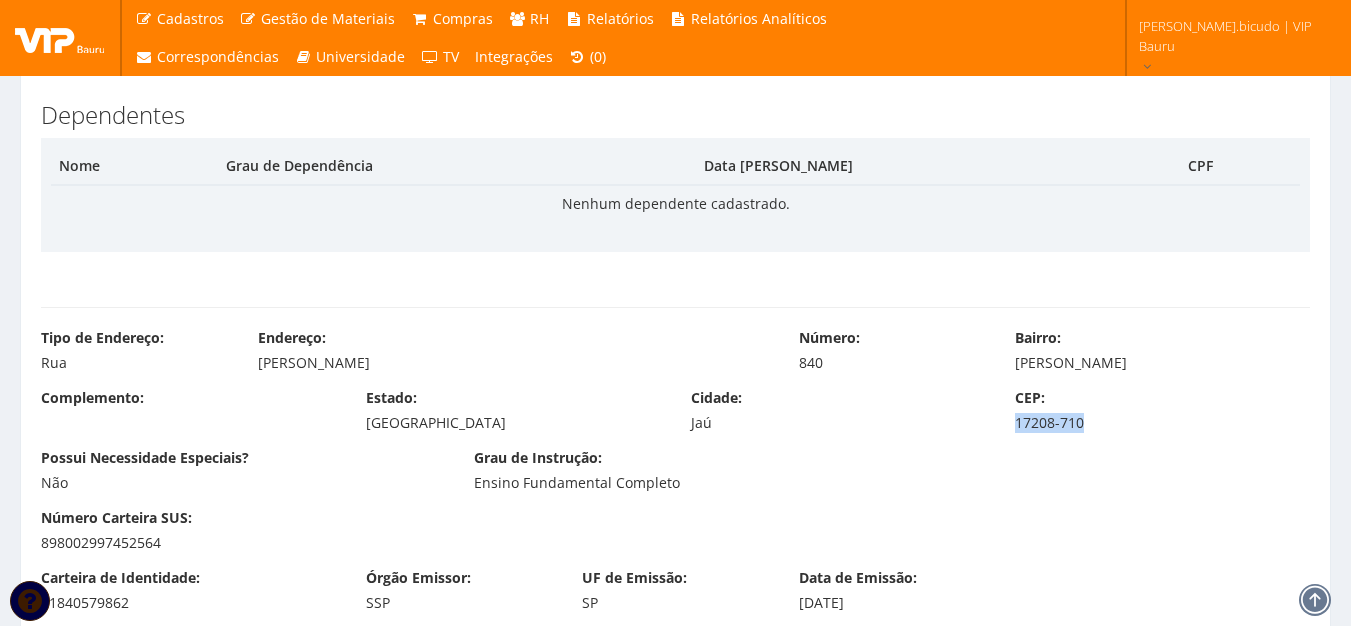 drag, startPoint x: 1106, startPoint y: 424, endPoint x: 1001, endPoint y: 418, distance: 105.17129 